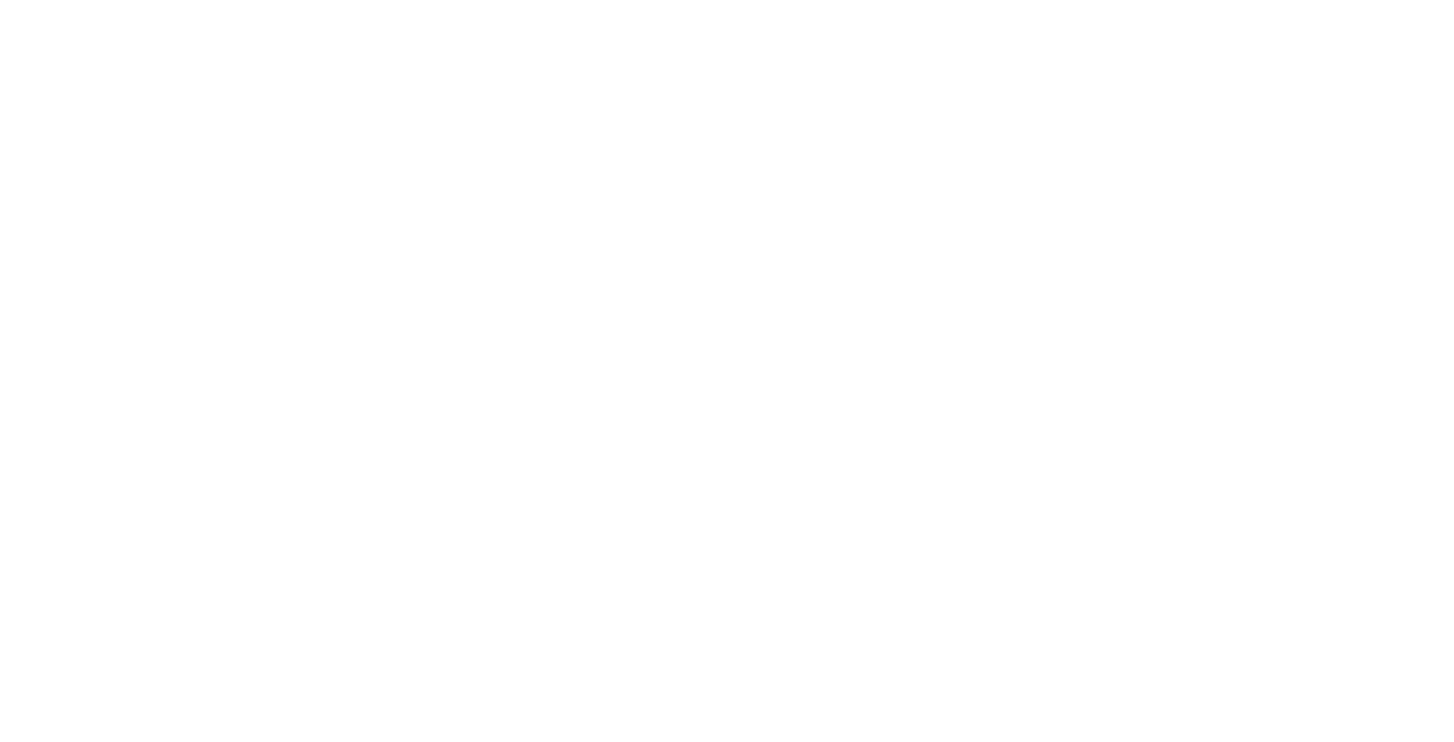 scroll, scrollTop: 0, scrollLeft: 0, axis: both 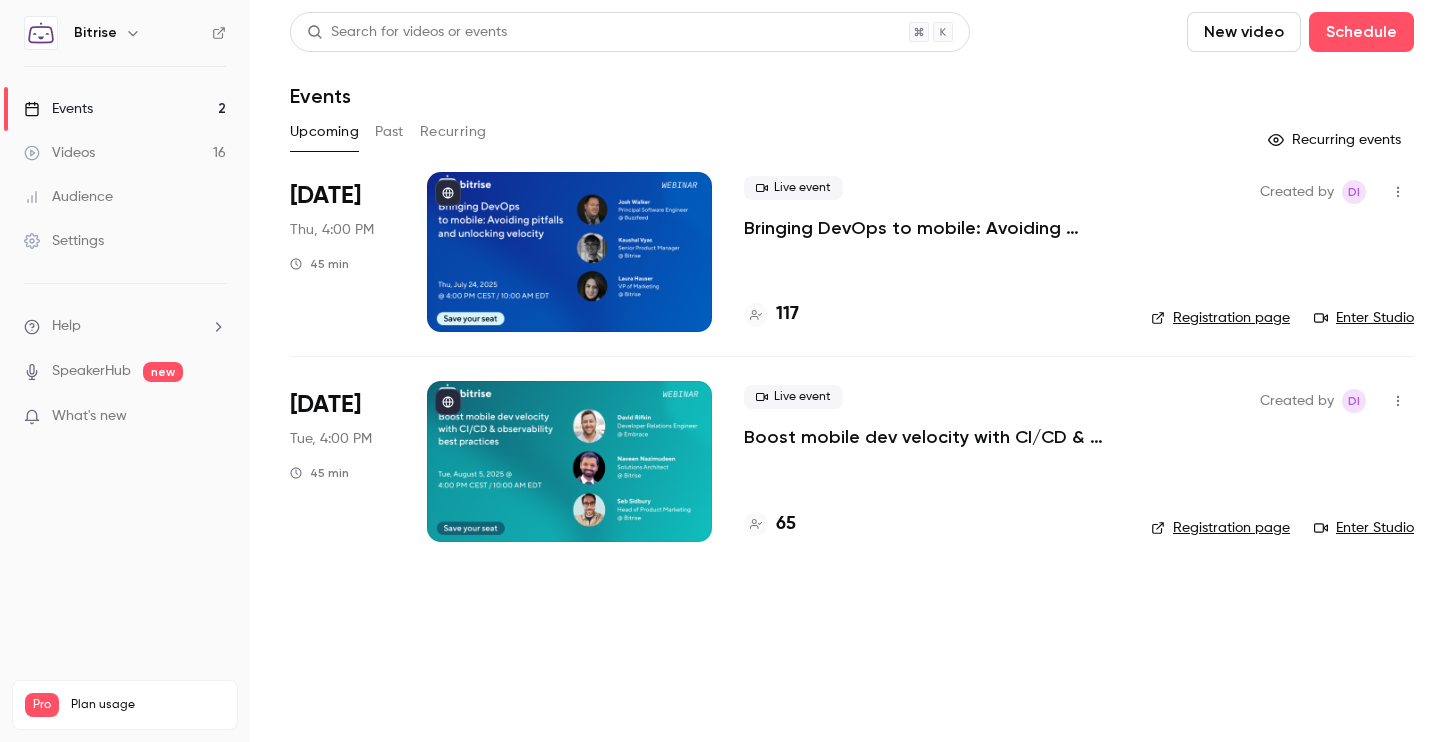 click on "Boost mobile dev velocity with CI/CD & observability best practices" at bounding box center [931, 437] 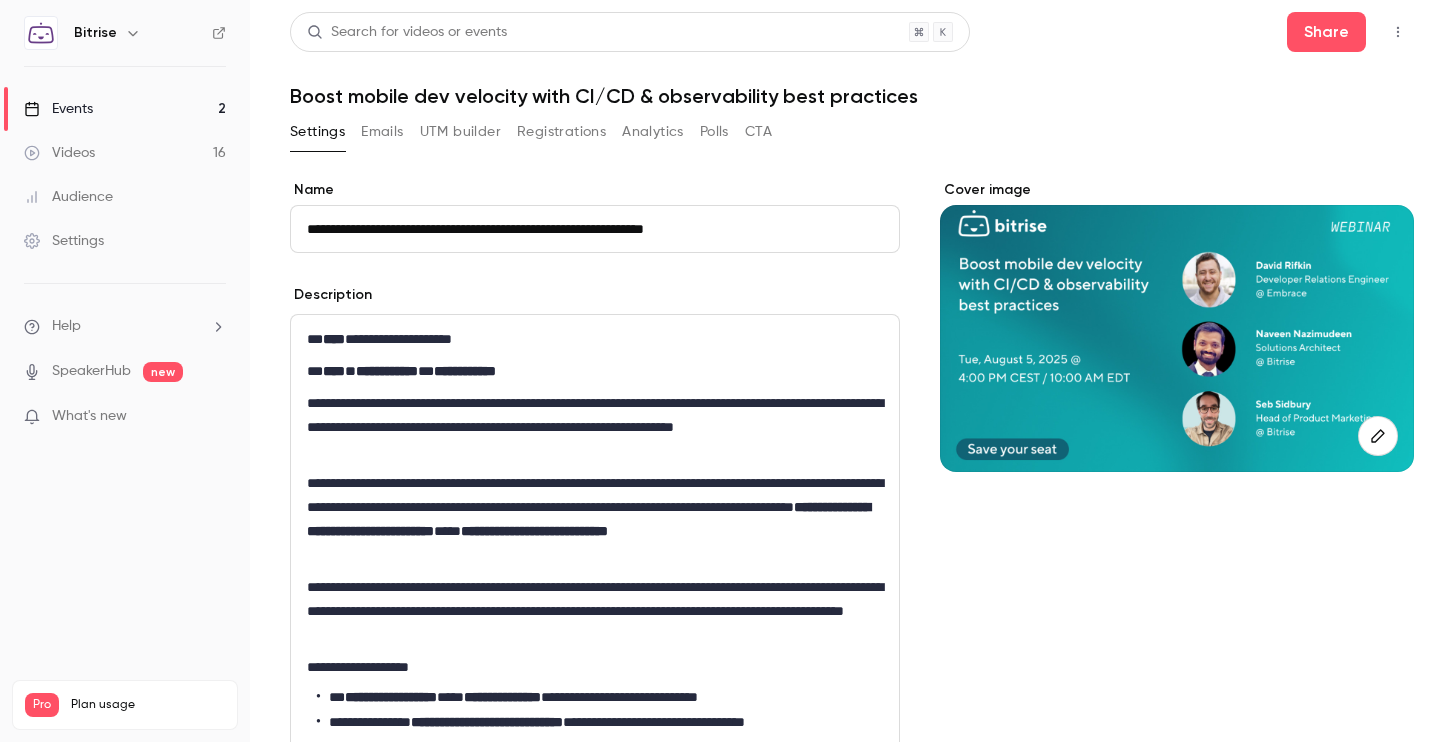 click on "Registrations" at bounding box center [561, 132] 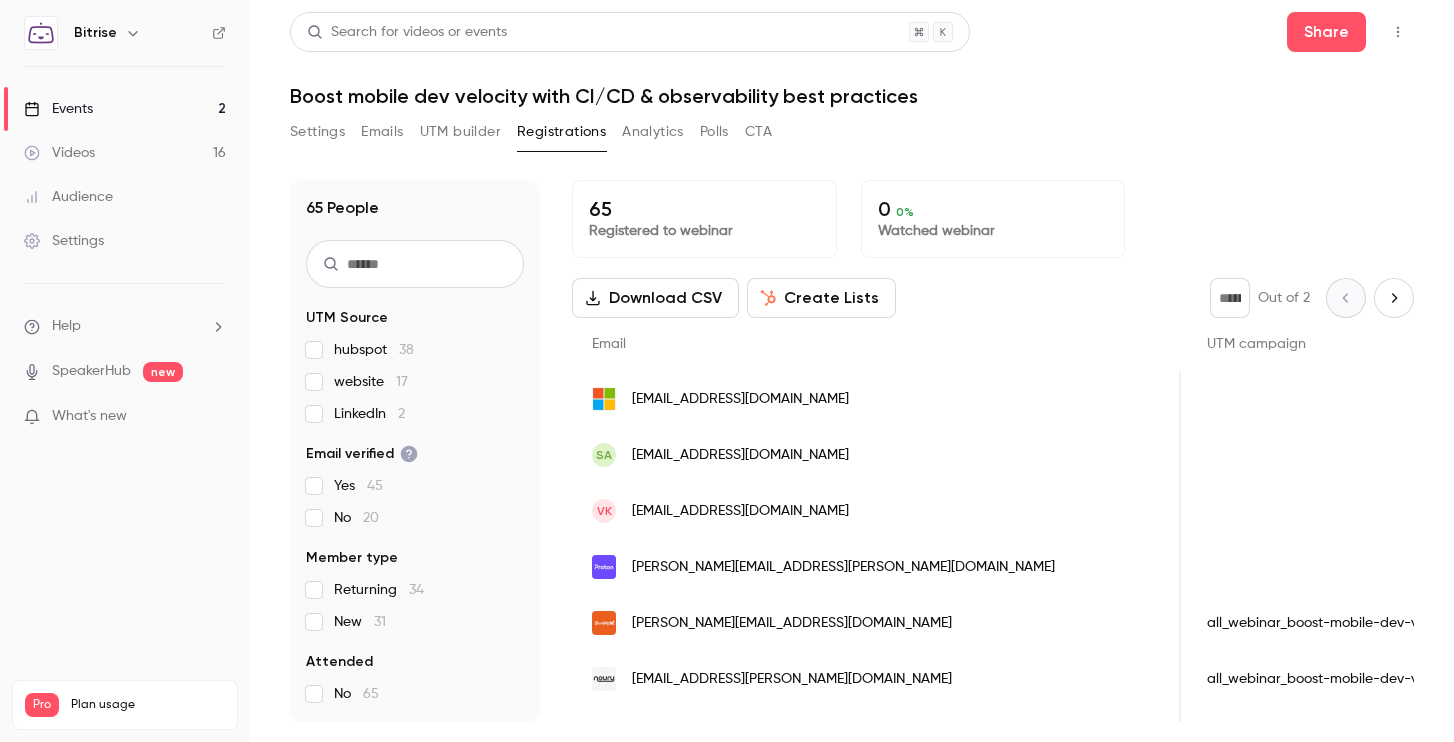 scroll, scrollTop: 0, scrollLeft: 1733, axis: horizontal 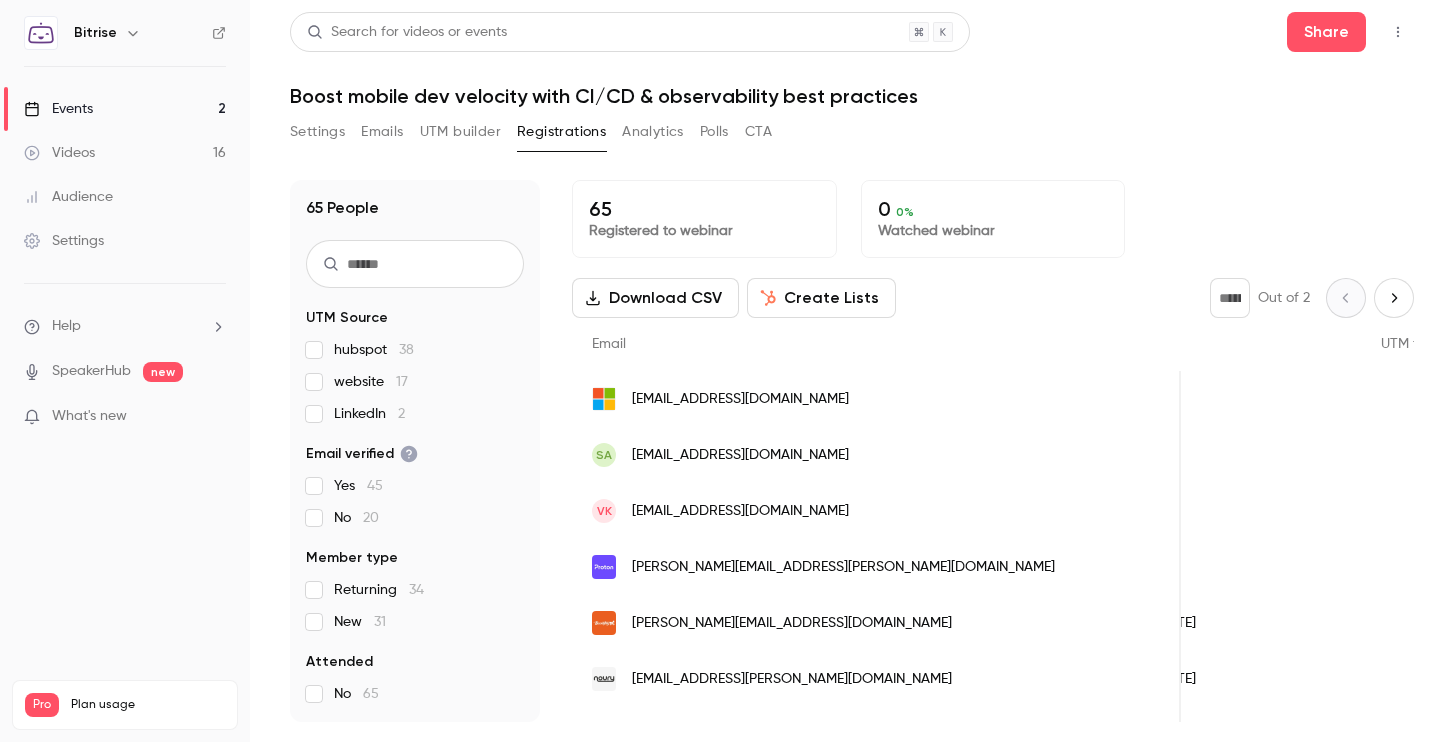 click on "Events 2" at bounding box center (125, 109) 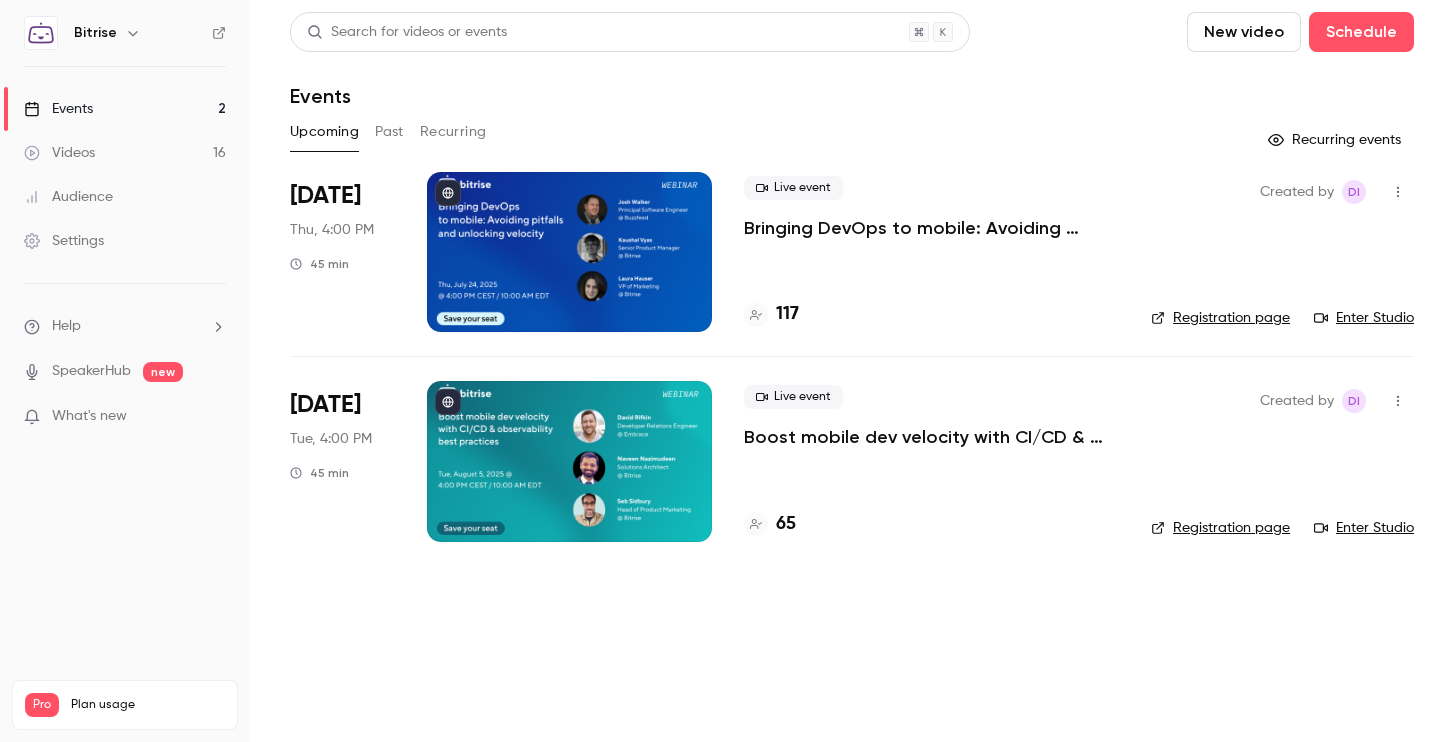 click on "Bringing DevOps to mobile: Avoiding pitfalls and unlocking velocity" at bounding box center (931, 228) 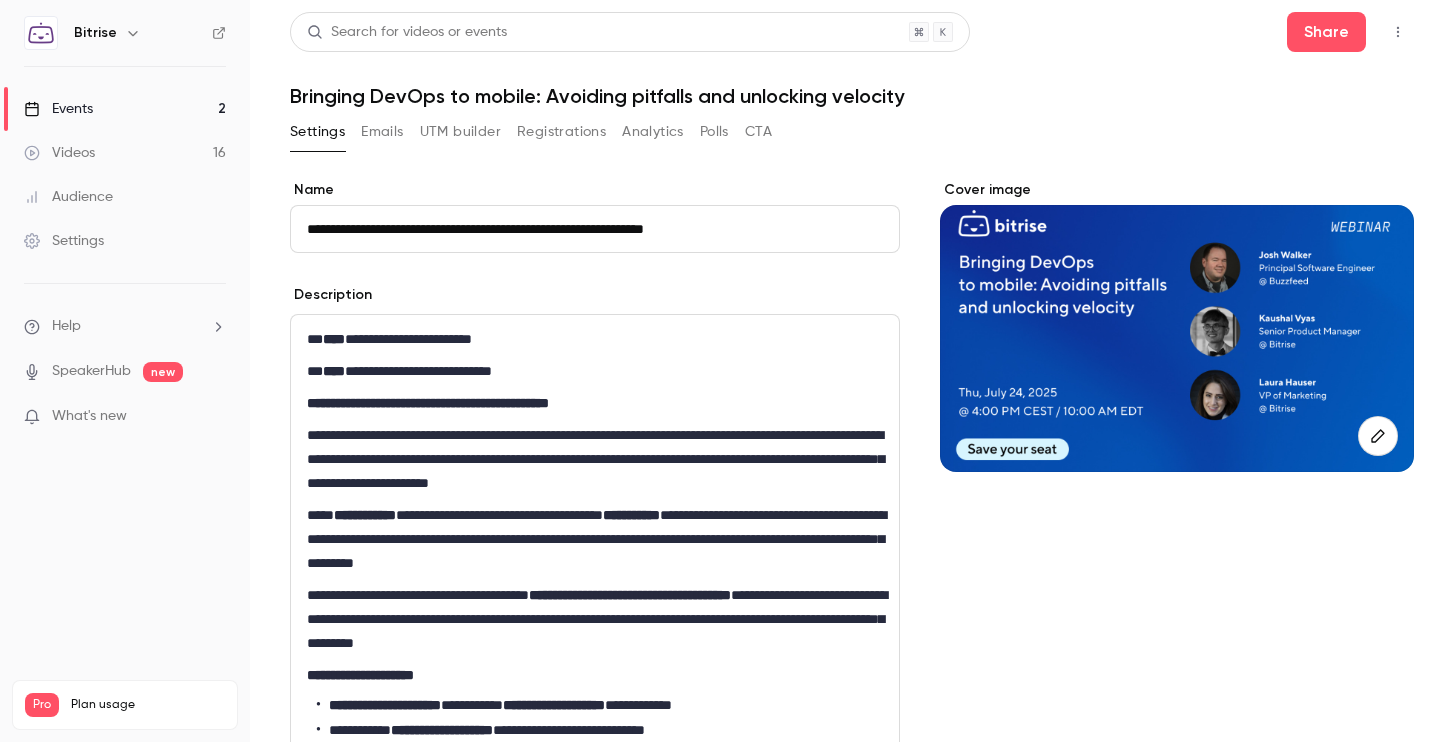 click on "Registrations" at bounding box center [561, 132] 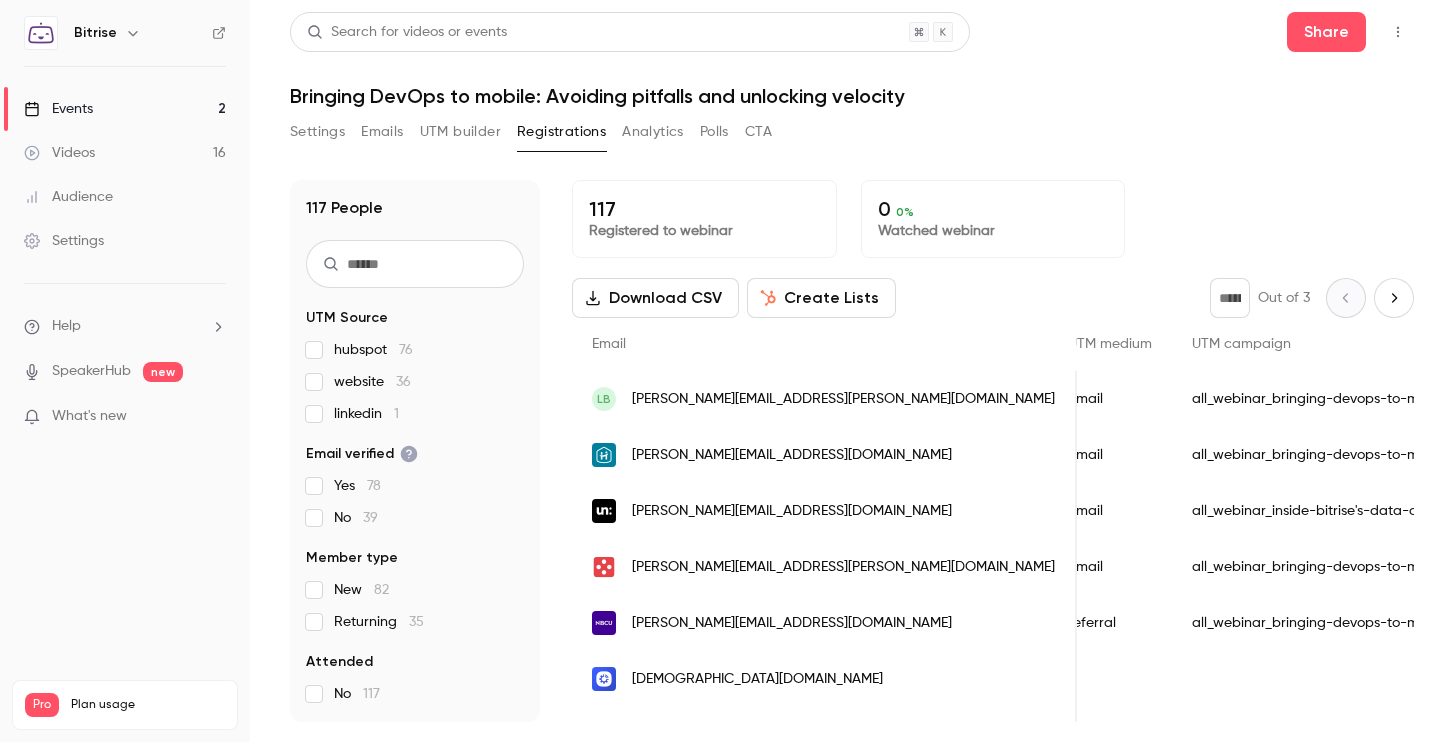scroll, scrollTop: 0, scrollLeft: 1862, axis: horizontal 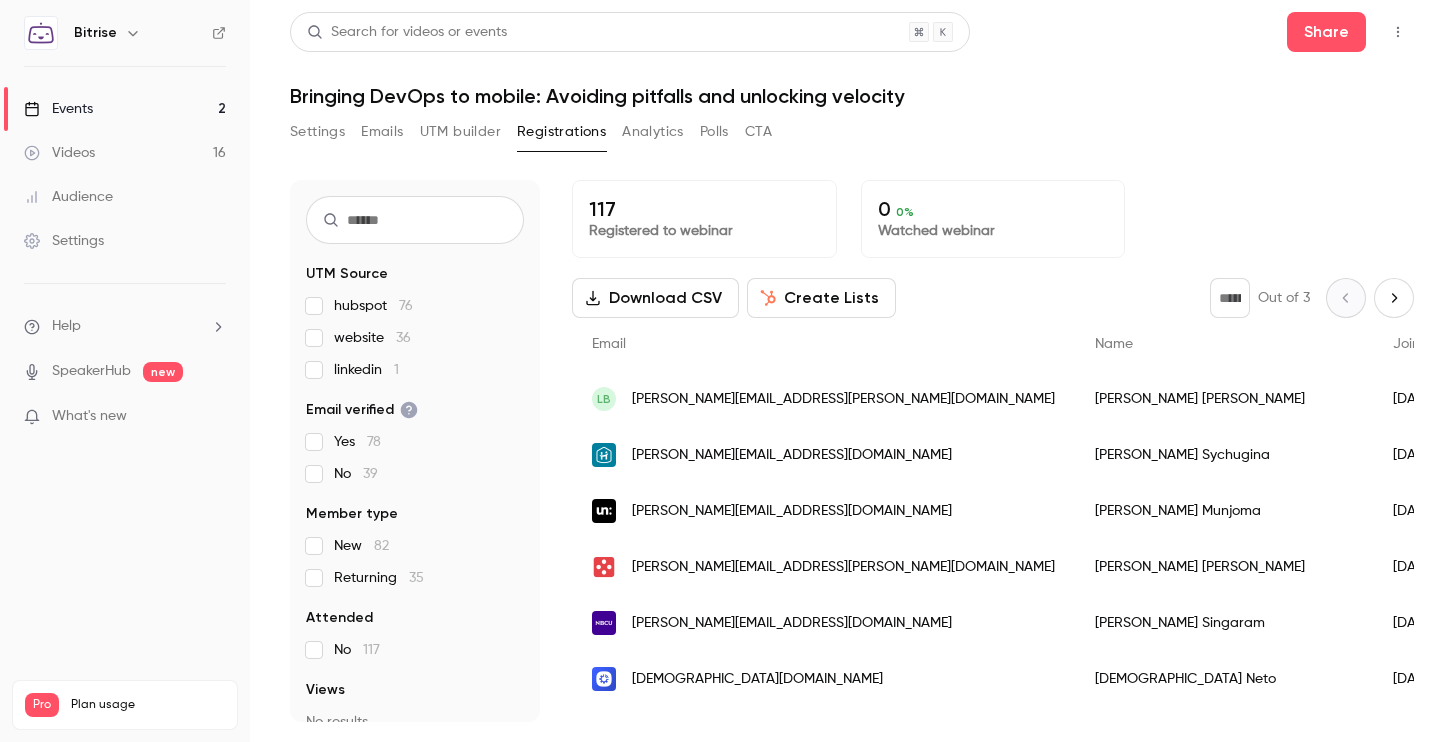 click at bounding box center [133, 33] 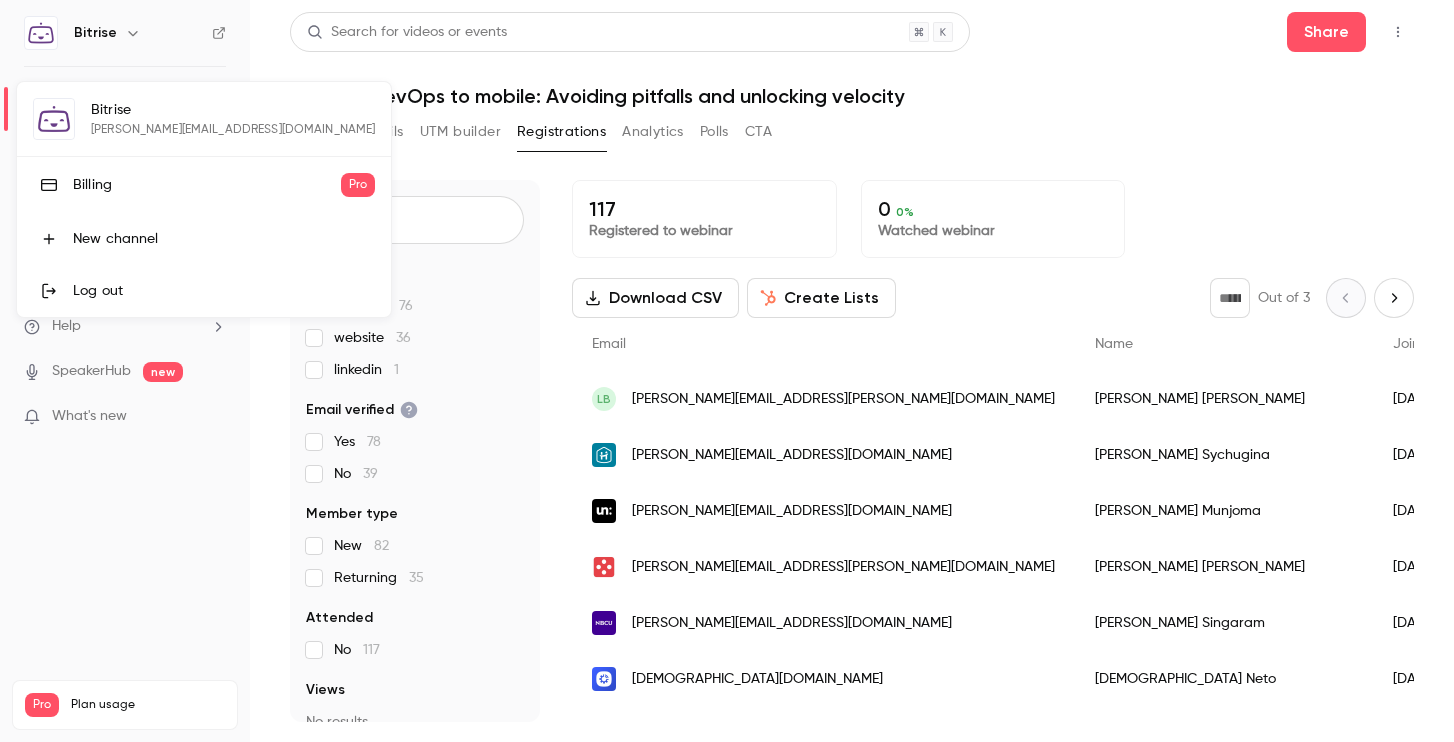 click at bounding box center (727, 371) 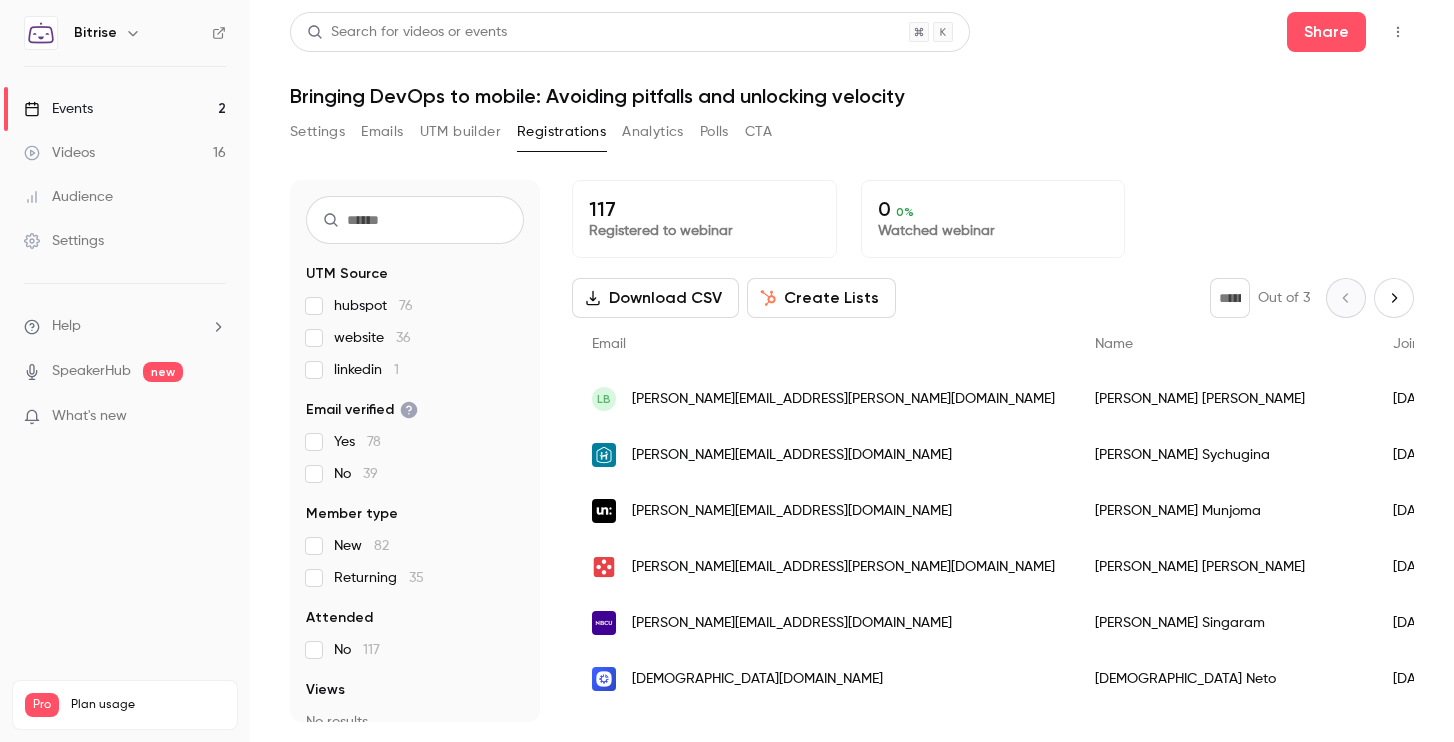 click on "Events 2" at bounding box center [125, 109] 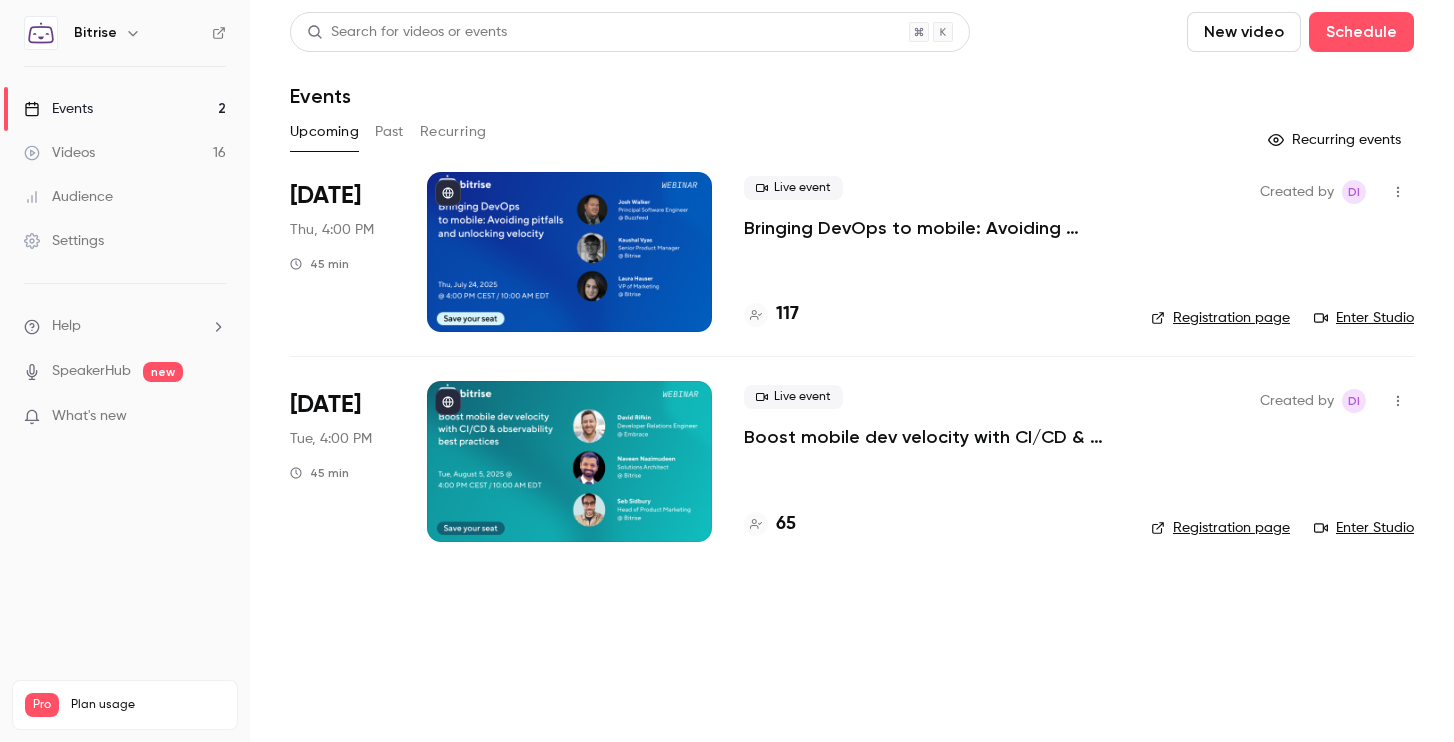 click on "Bringing DevOps to mobile: Avoiding pitfalls and unlocking velocity" at bounding box center [931, 228] 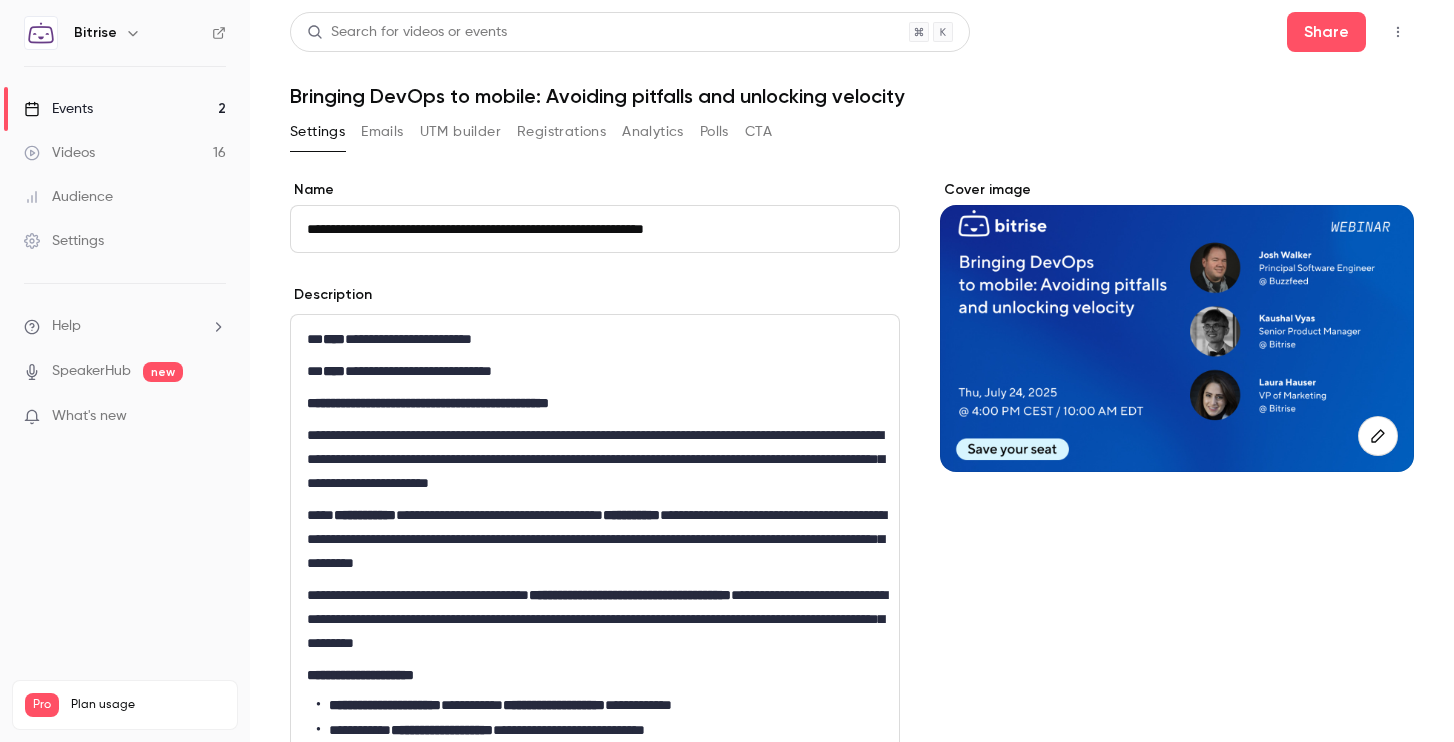 drag, startPoint x: 382, startPoint y: 130, endPoint x: 408, endPoint y: 131, distance: 26.019224 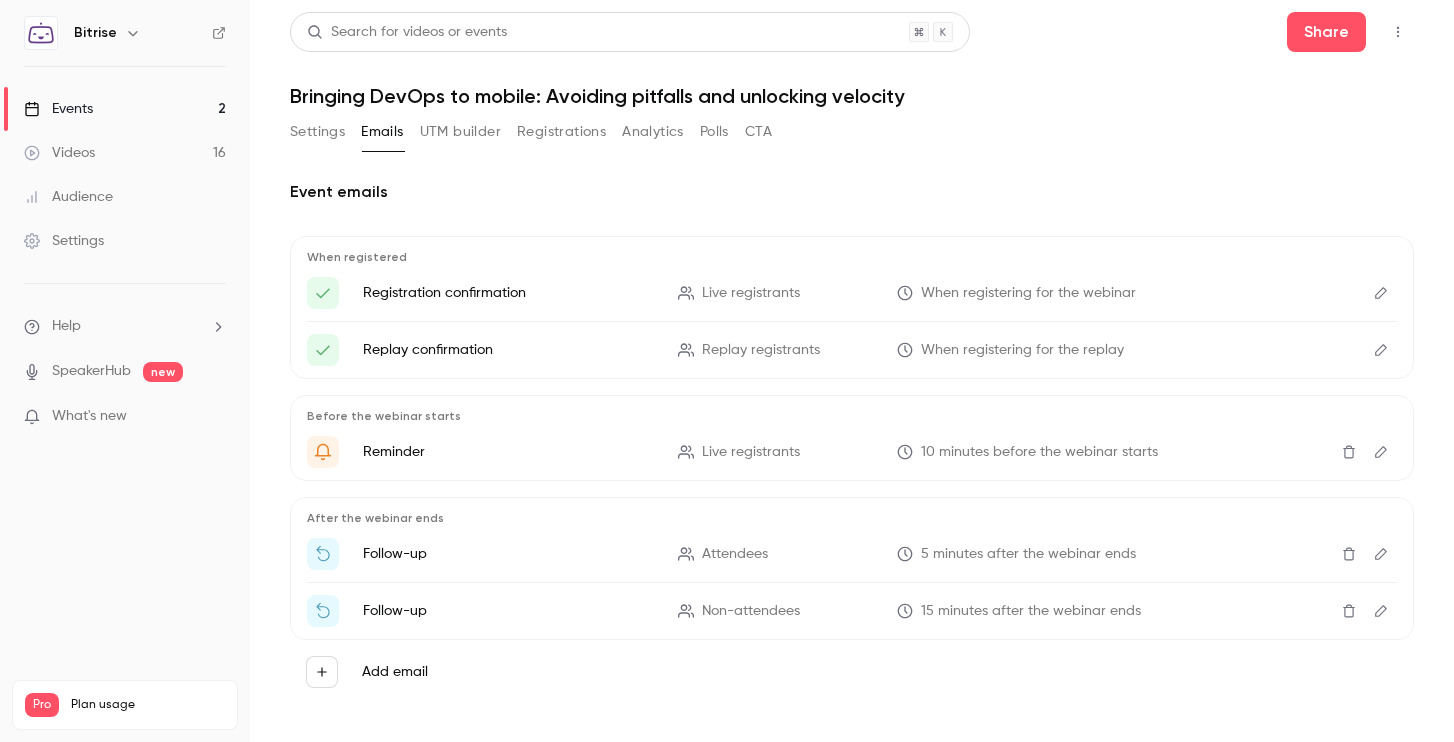 click on "Events 2" at bounding box center [125, 109] 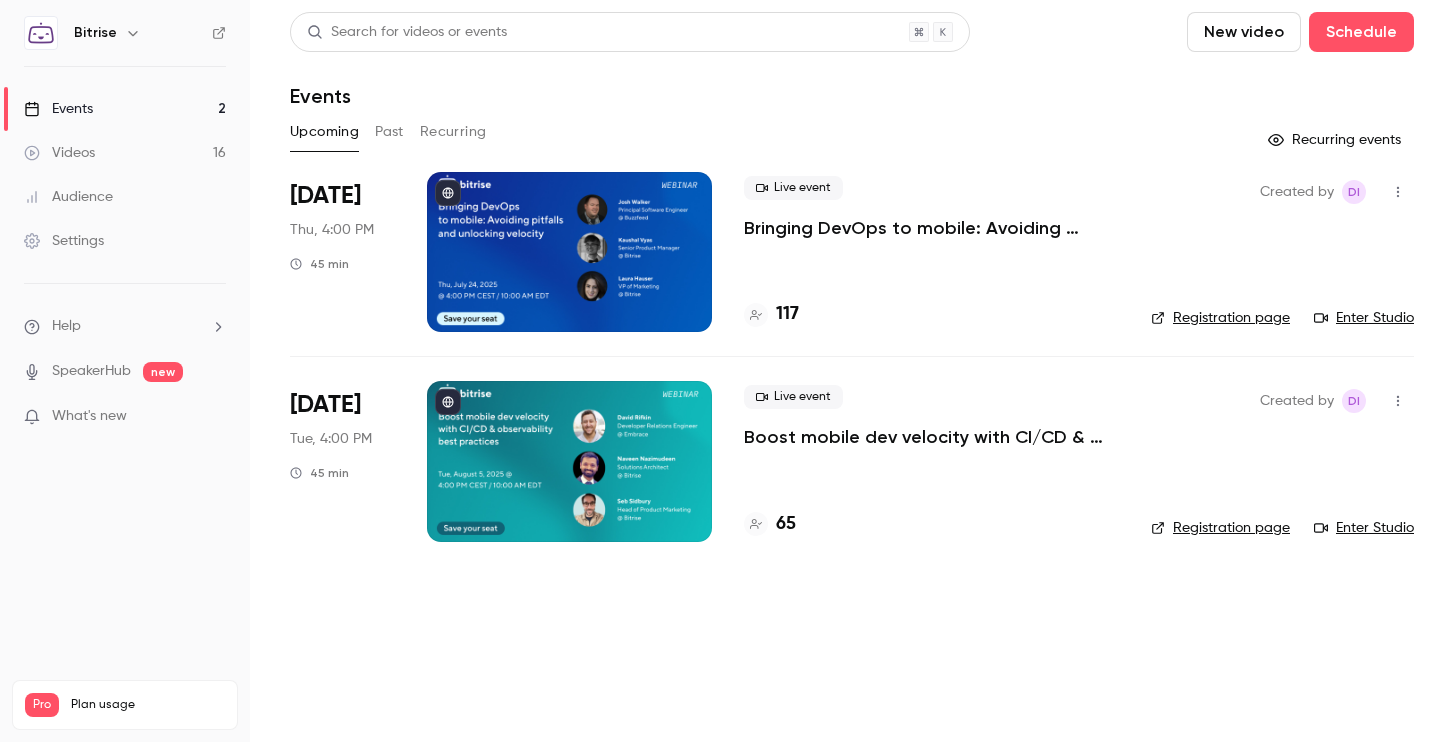 click on "Boost mobile dev velocity with CI/CD & observability best practices" at bounding box center [931, 437] 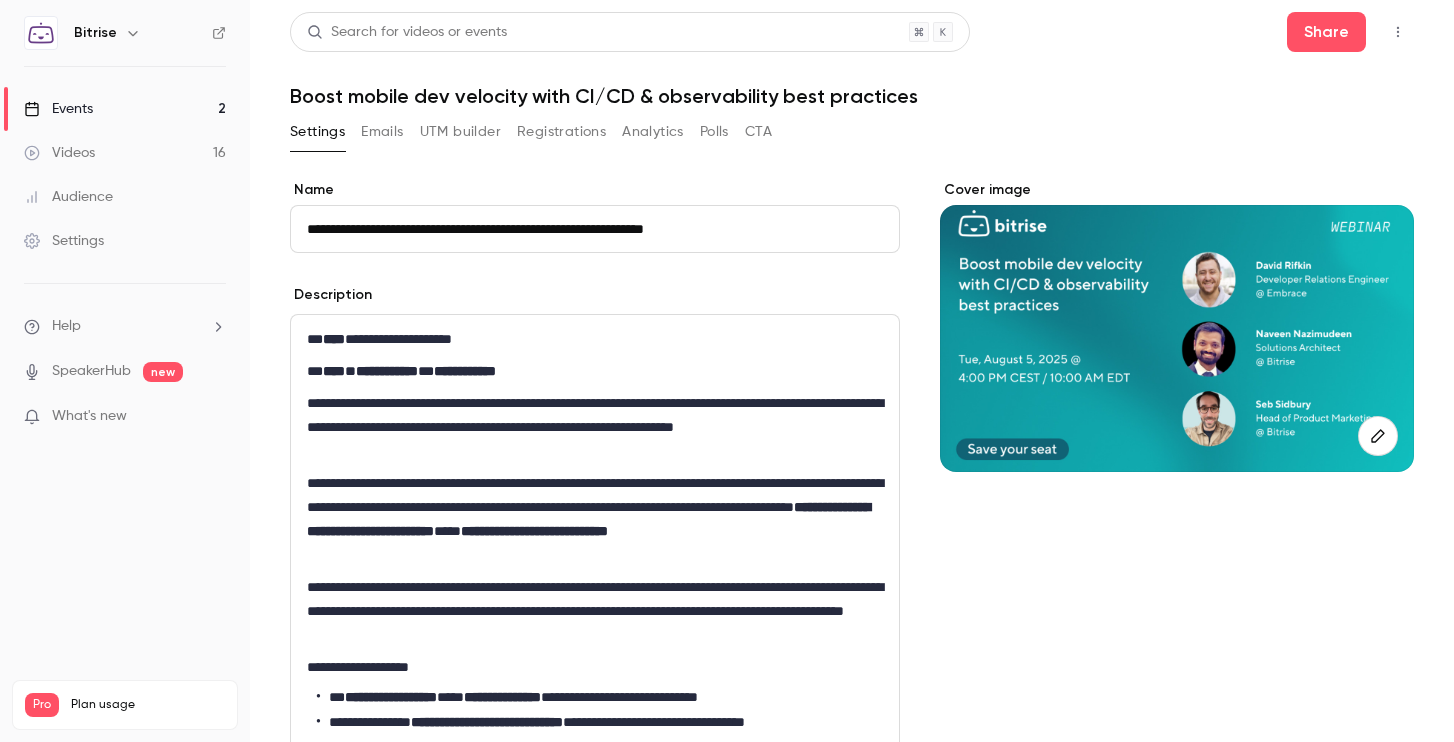 click on "Emails" at bounding box center (382, 132) 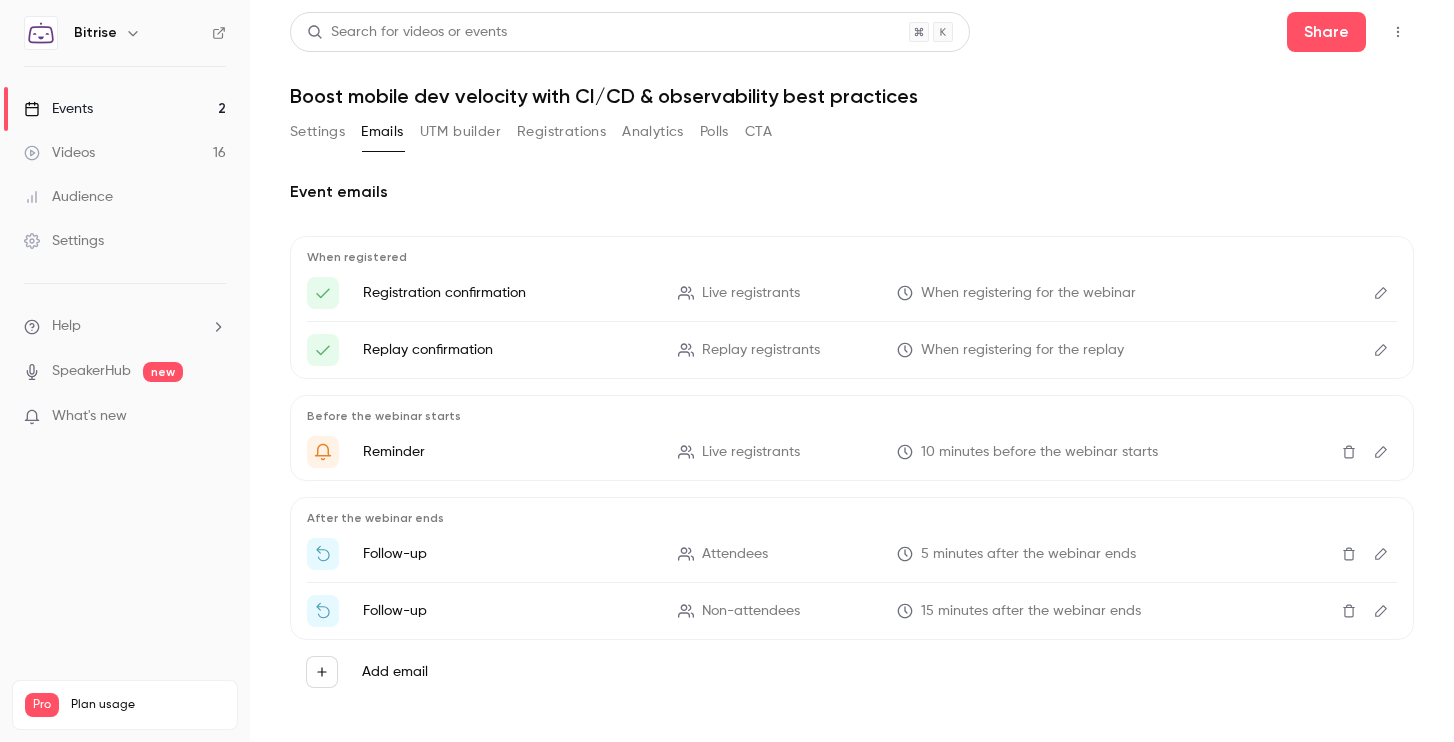 scroll, scrollTop: 15, scrollLeft: 0, axis: vertical 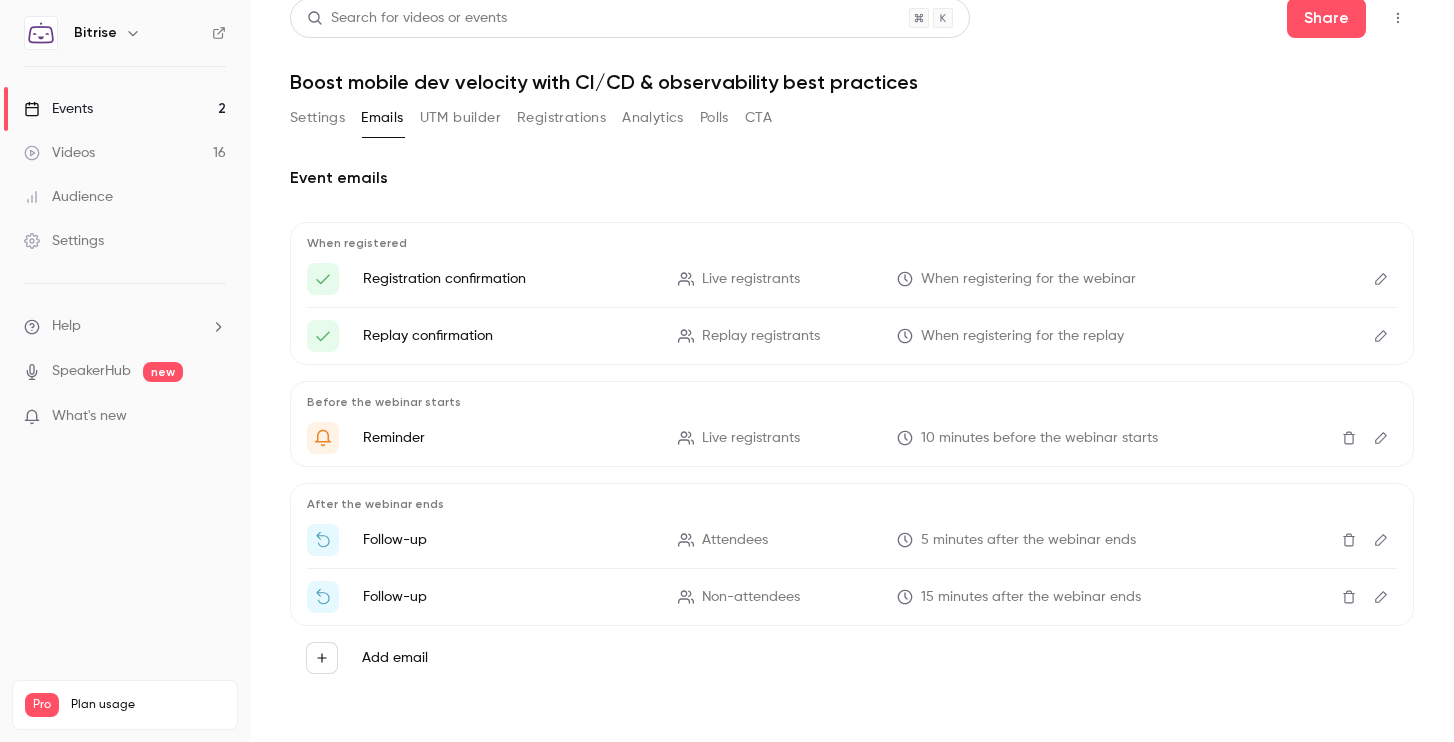click on "Follow-up" at bounding box center (508, 540) 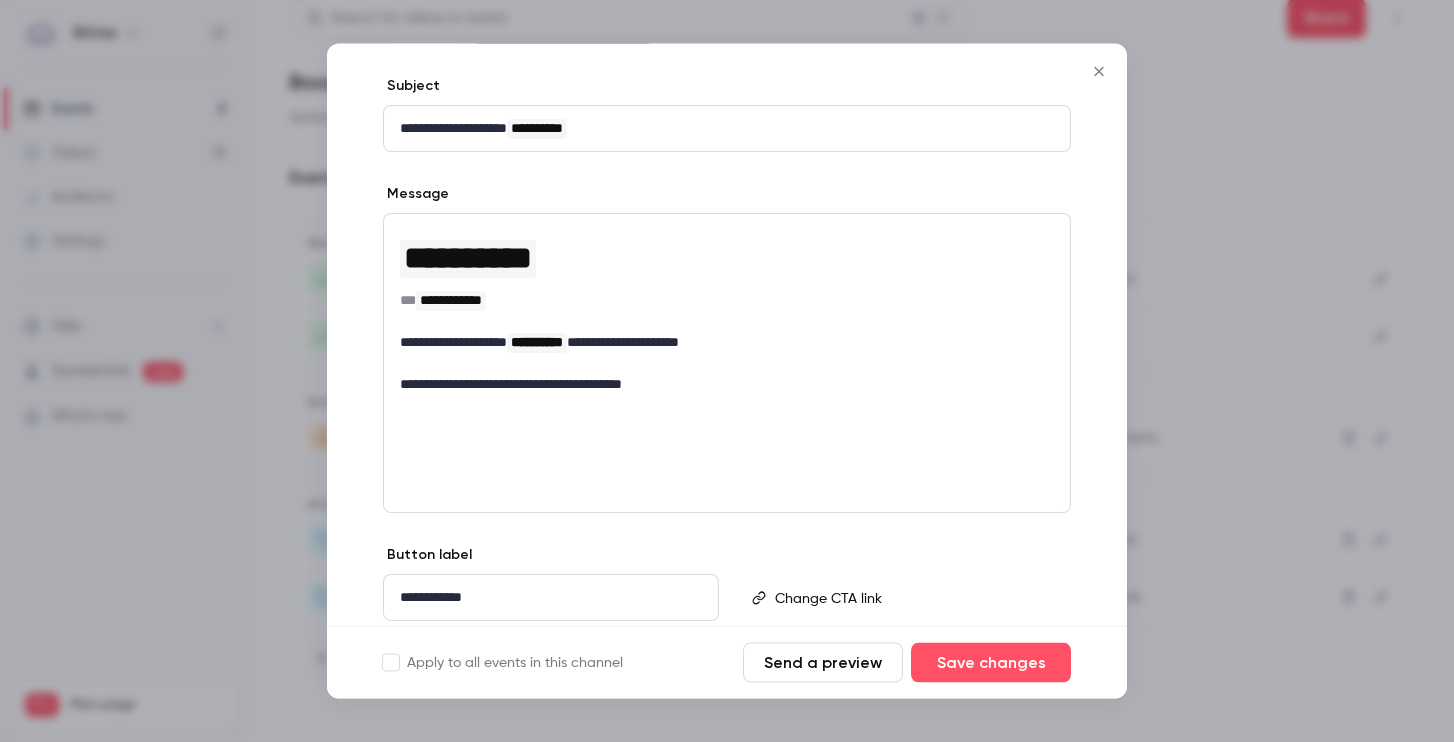 scroll, scrollTop: 0, scrollLeft: 0, axis: both 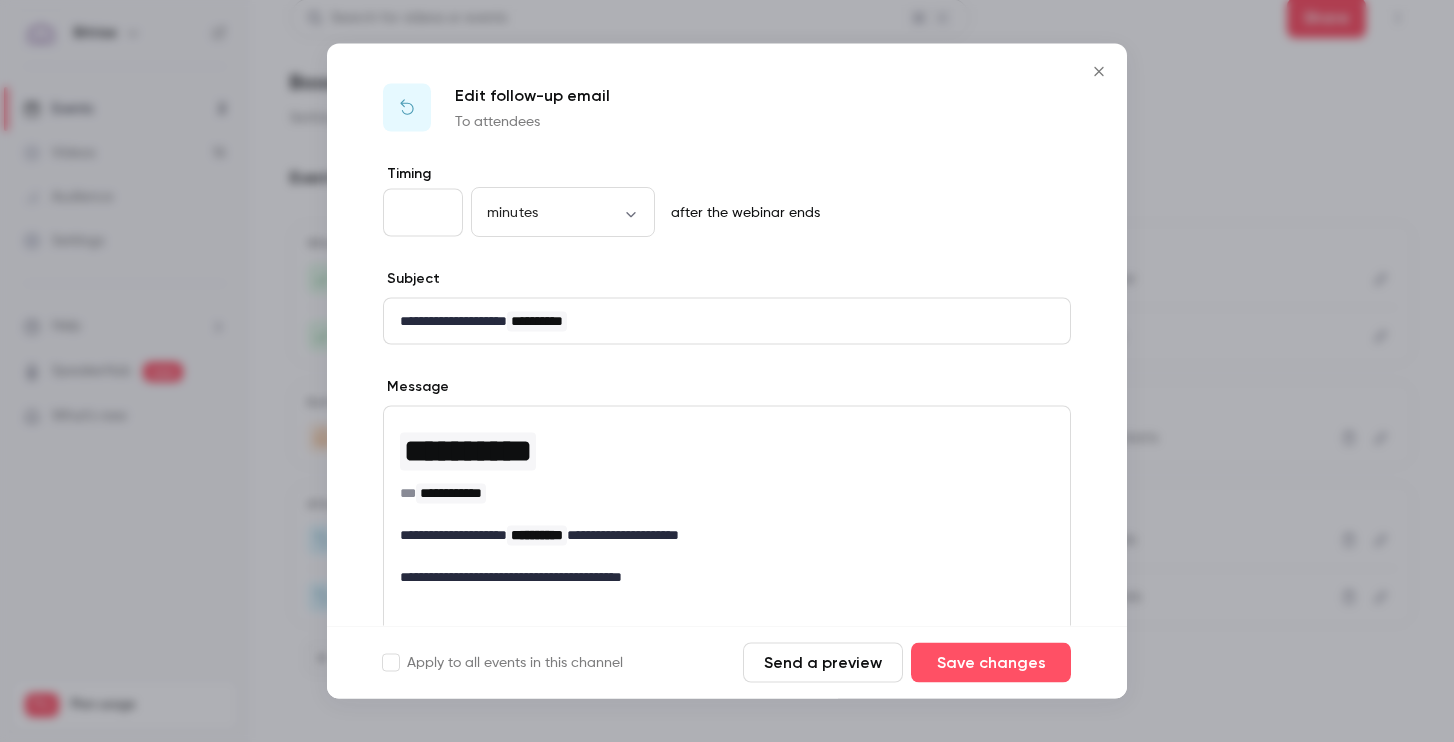 click 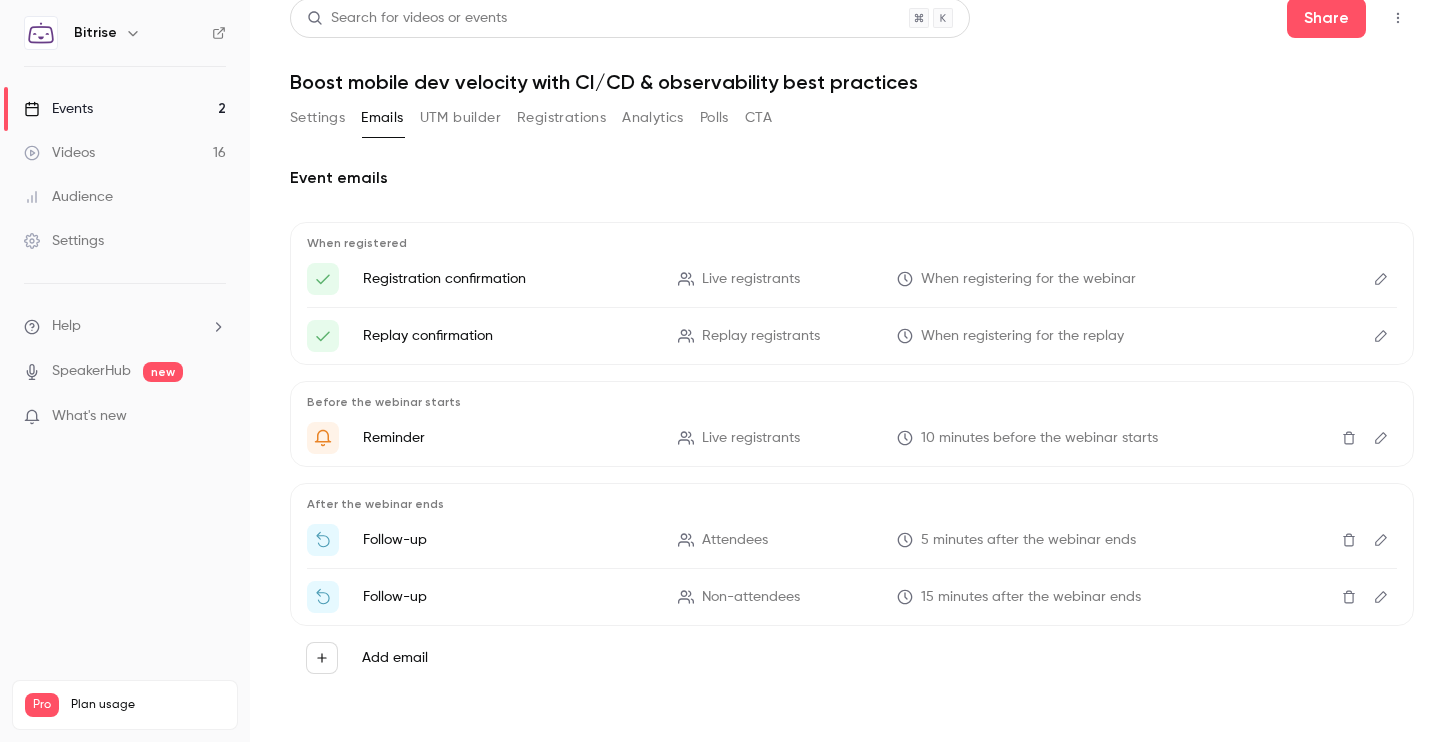 scroll, scrollTop: 0, scrollLeft: 0, axis: both 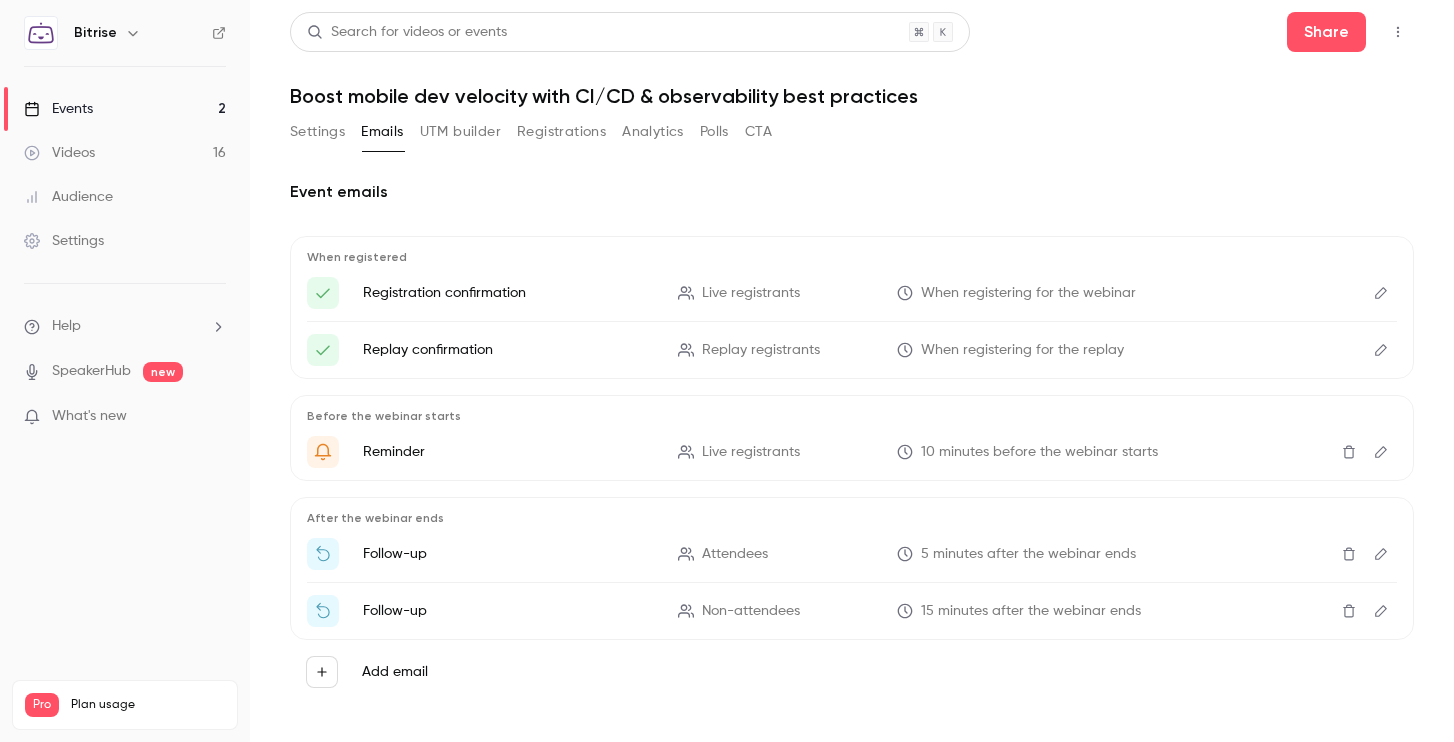click on "Events 2" at bounding box center [125, 109] 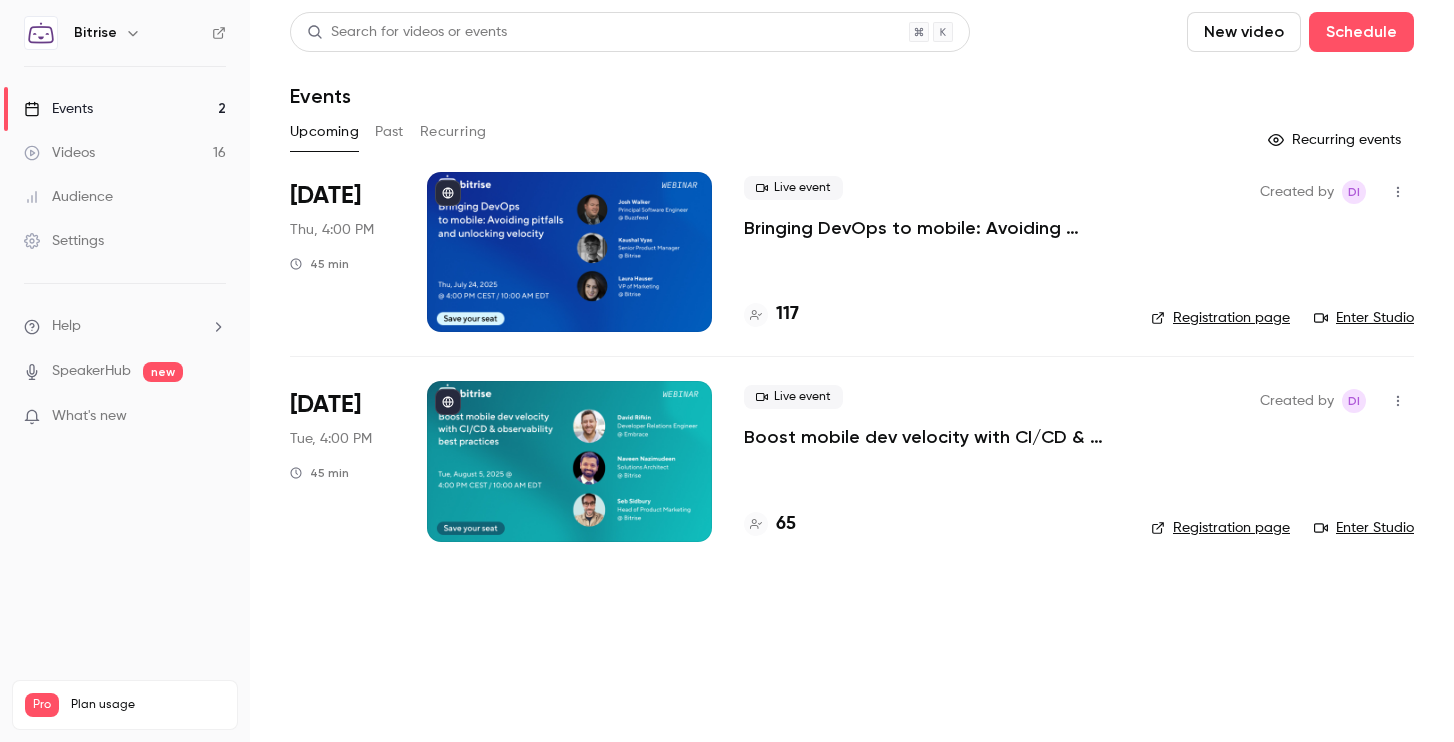 scroll, scrollTop: 0, scrollLeft: 0, axis: both 